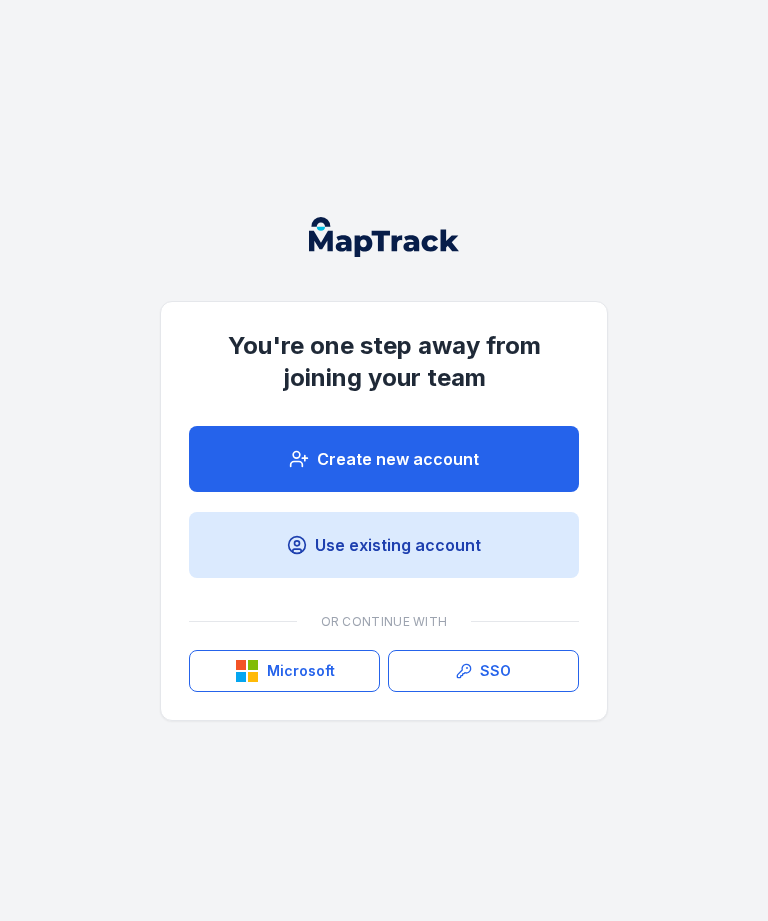 scroll, scrollTop: 0, scrollLeft: 0, axis: both 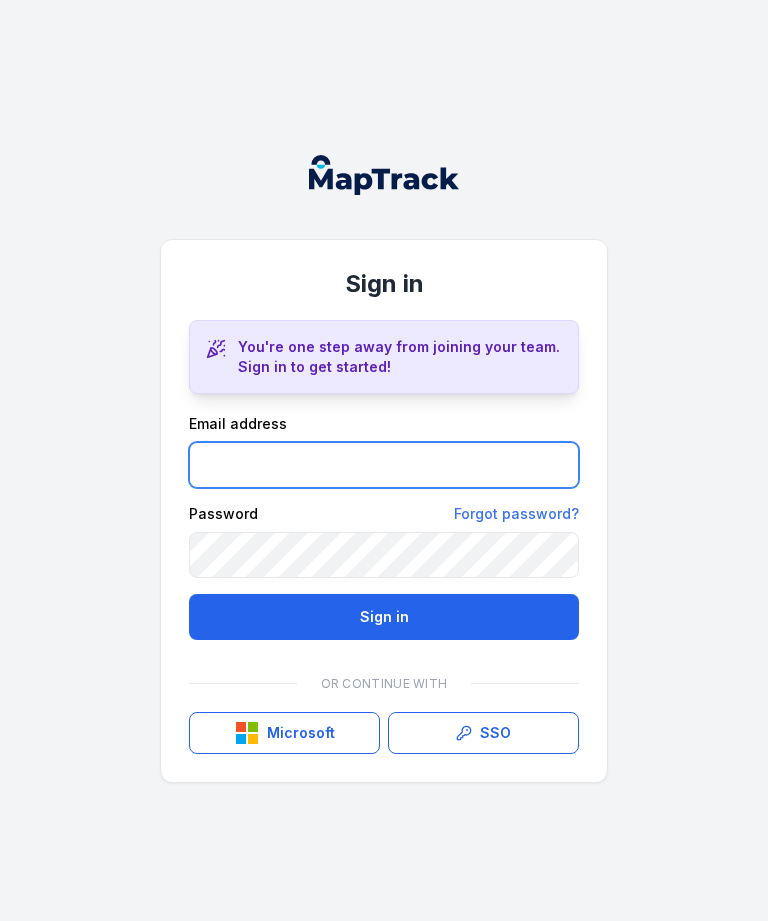 click at bounding box center [384, 465] 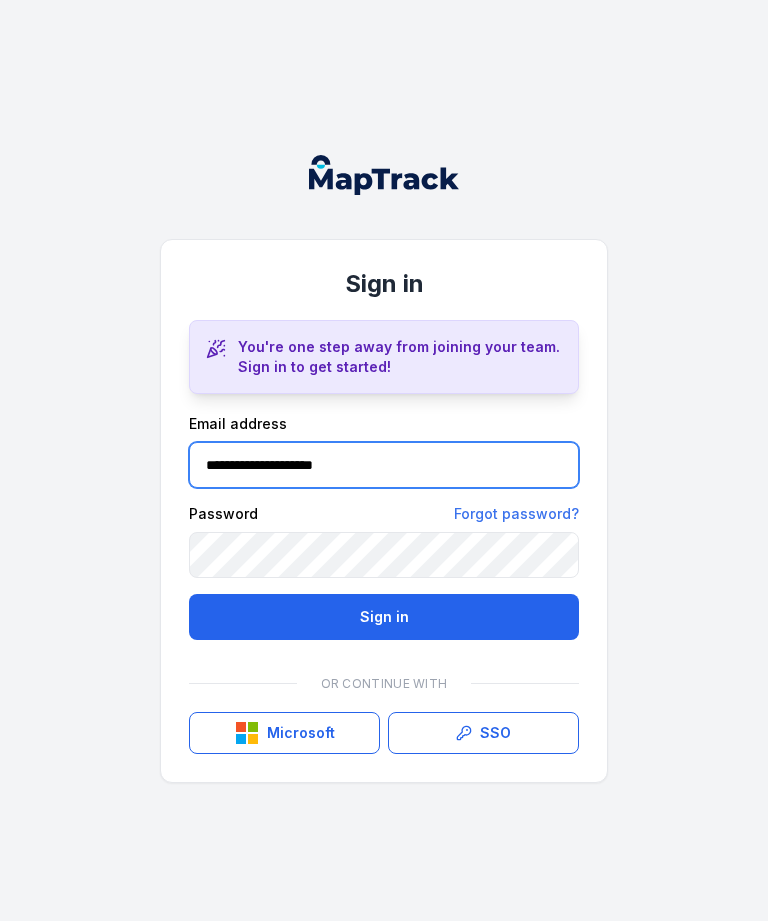 type on "**********" 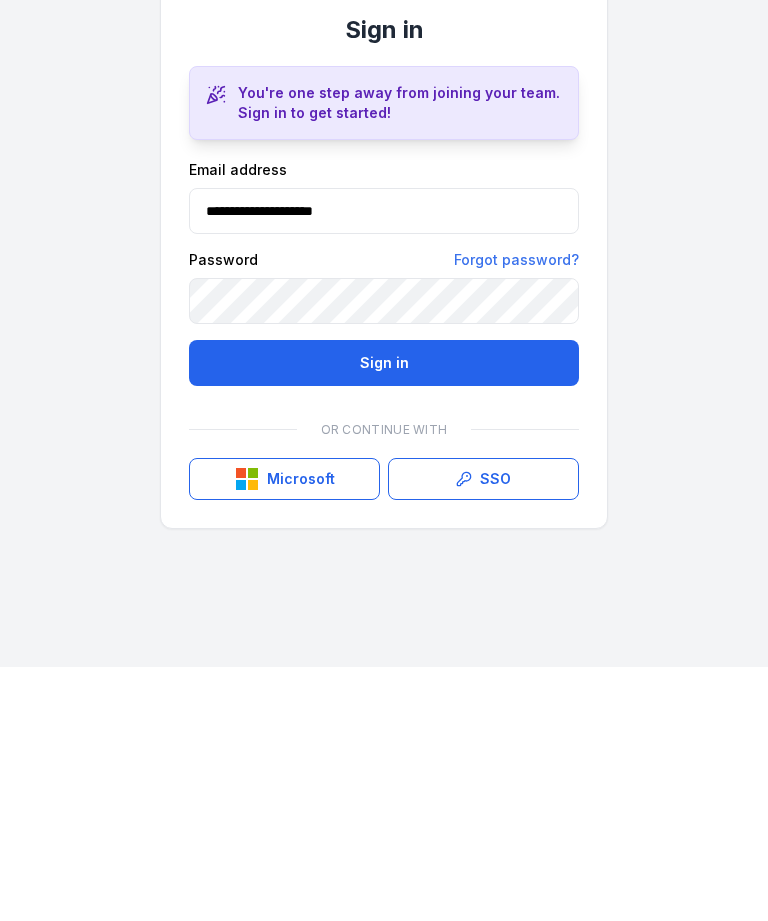 click on "Sign in" at bounding box center (384, 617) 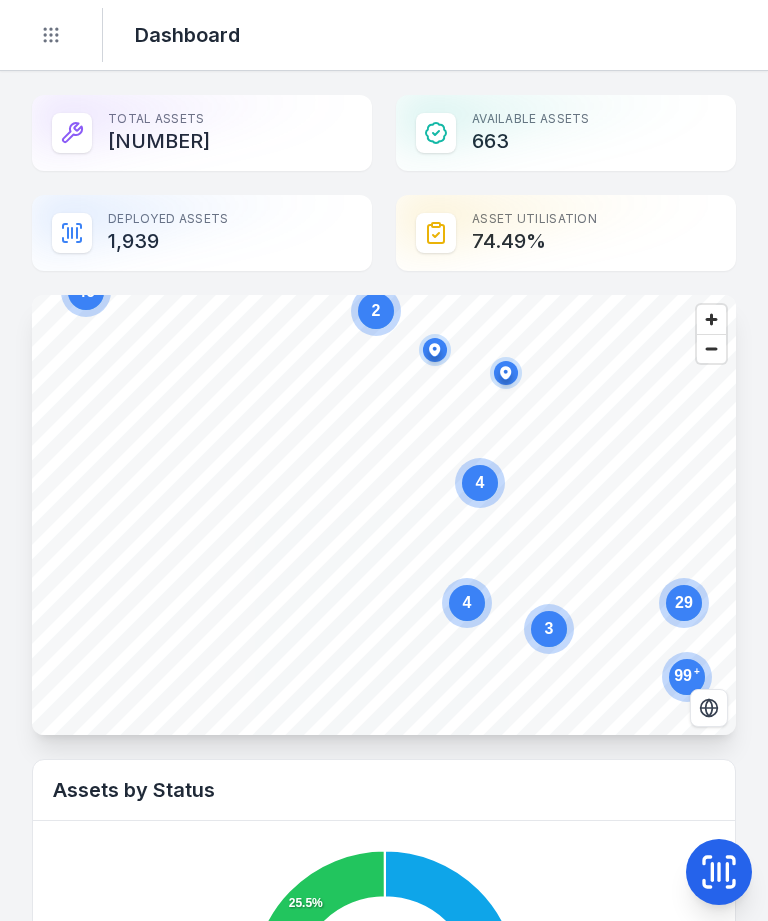 click 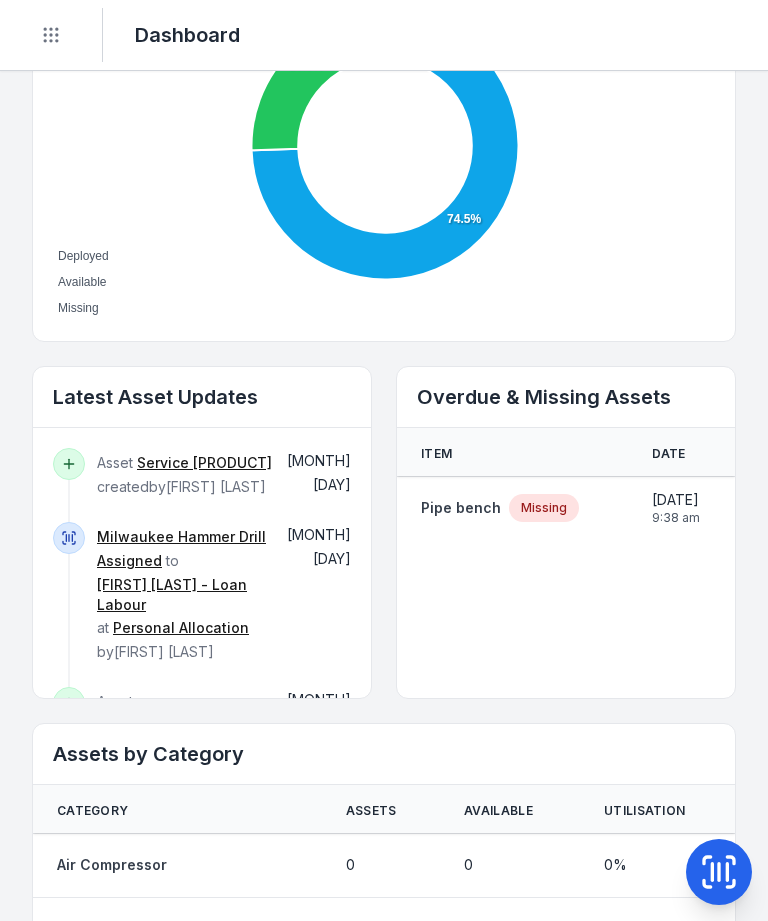 scroll, scrollTop: 839, scrollLeft: 0, axis: vertical 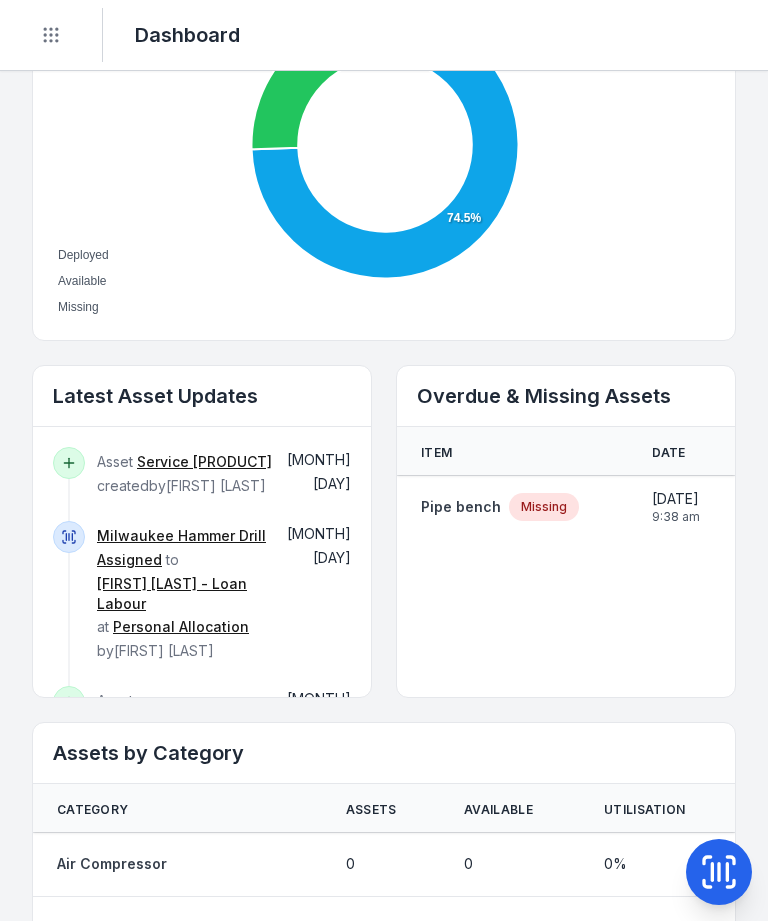 click on "Pipe bench" at bounding box center [461, 507] 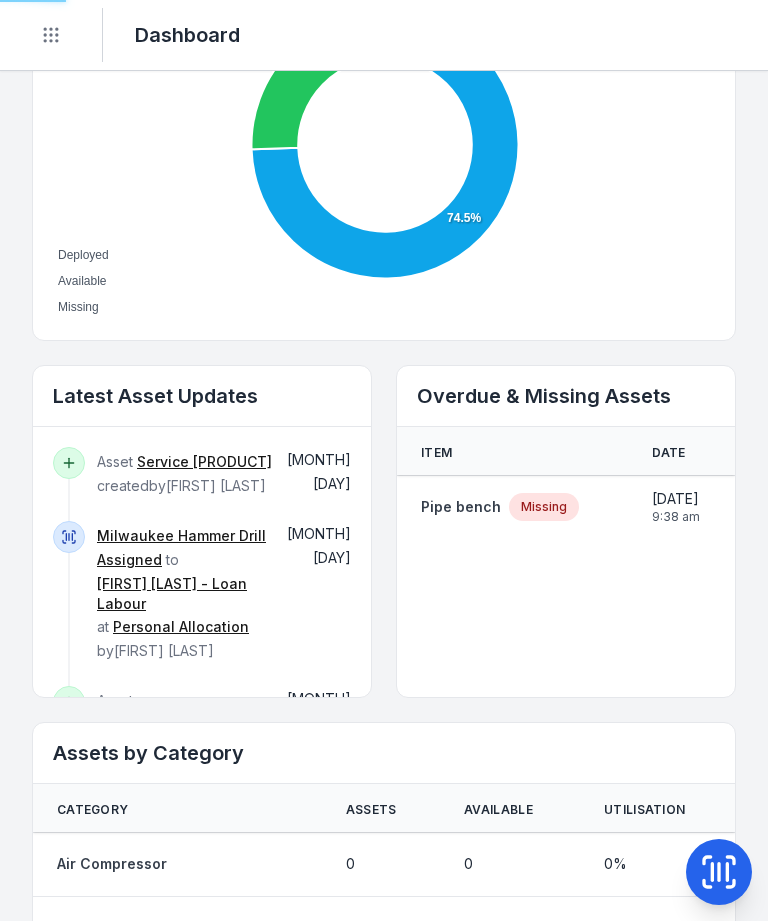 click on "Missing" at bounding box center [544, 507] 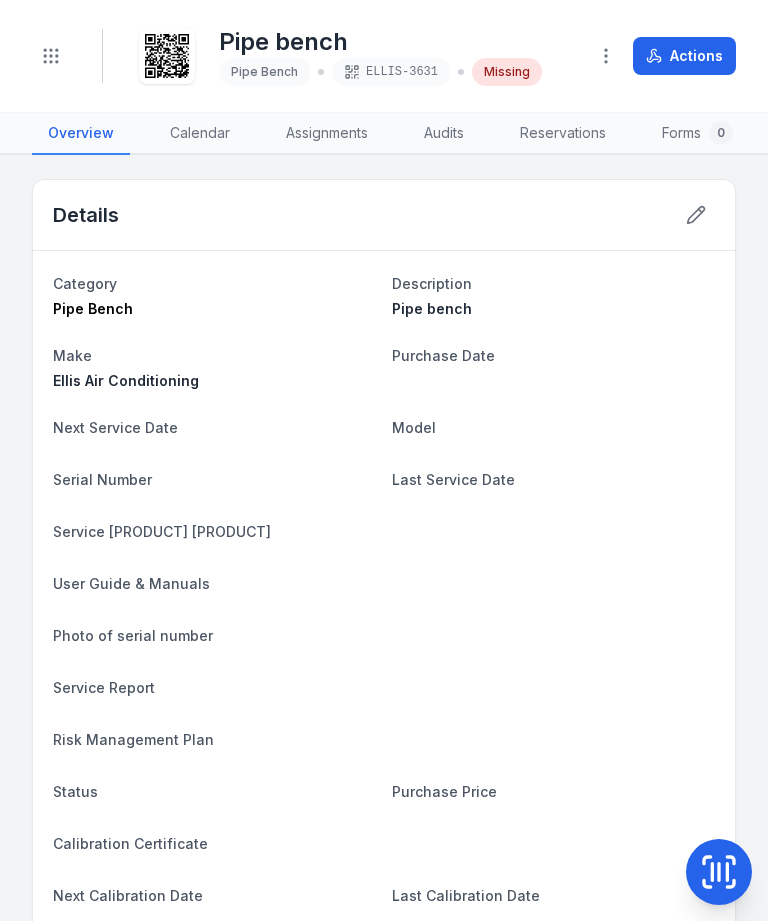 scroll, scrollTop: 0, scrollLeft: 0, axis: both 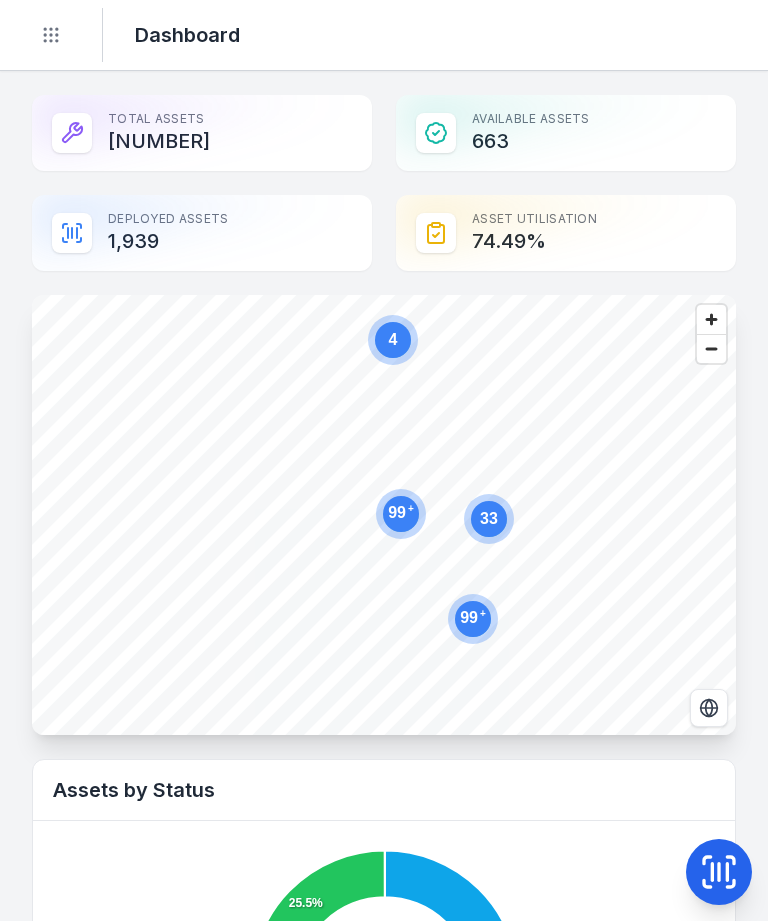 click on "Available Assets 663" at bounding box center [566, 133] 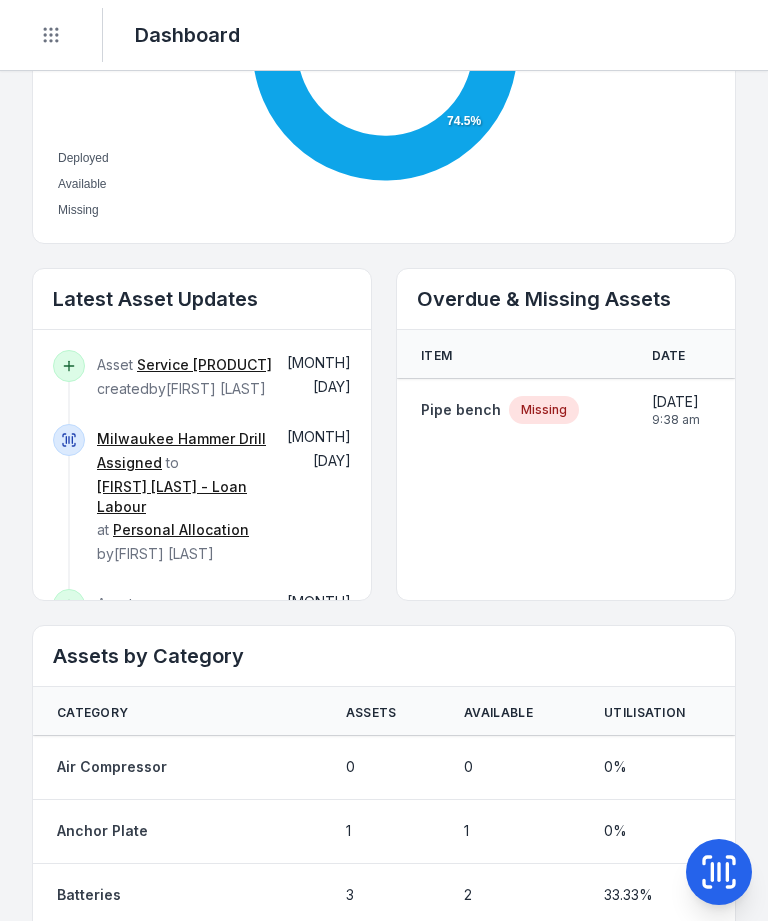 scroll, scrollTop: 937, scrollLeft: 0, axis: vertical 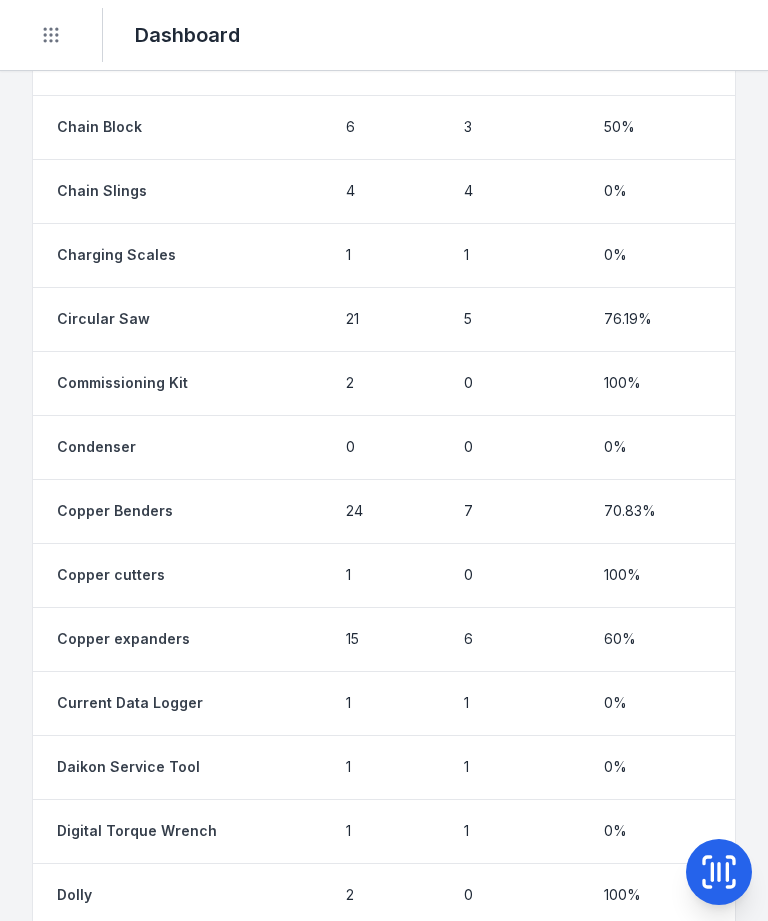 click on "0 %" at bounding box center [615, 255] 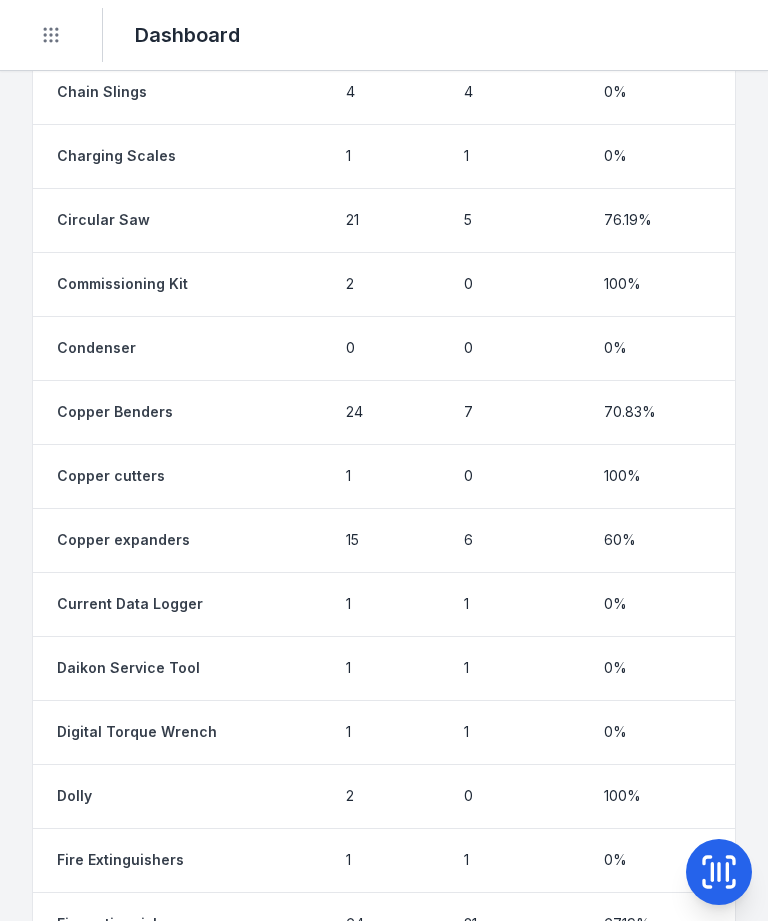 scroll, scrollTop: 2317, scrollLeft: 0, axis: vertical 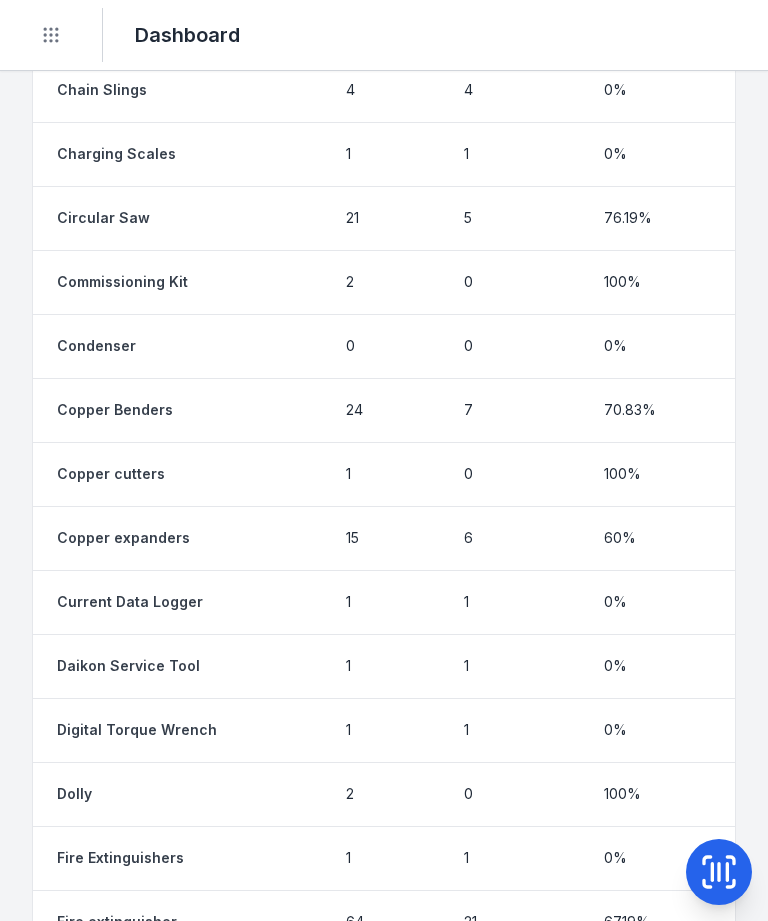 click on "70.83 %" at bounding box center [630, 410] 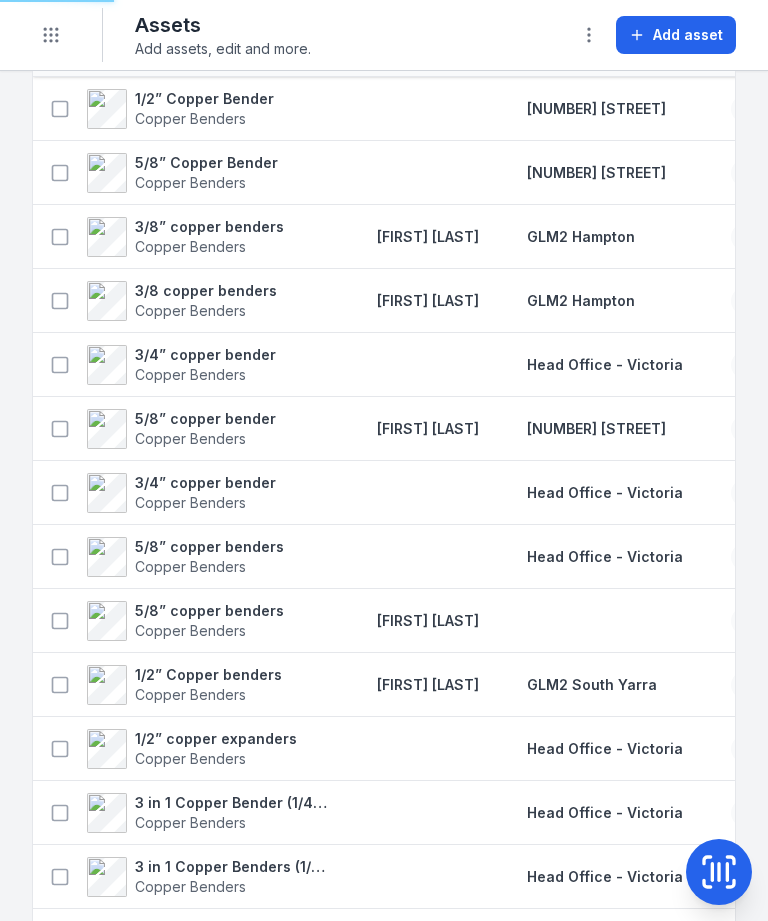 scroll, scrollTop: 158, scrollLeft: 0, axis: vertical 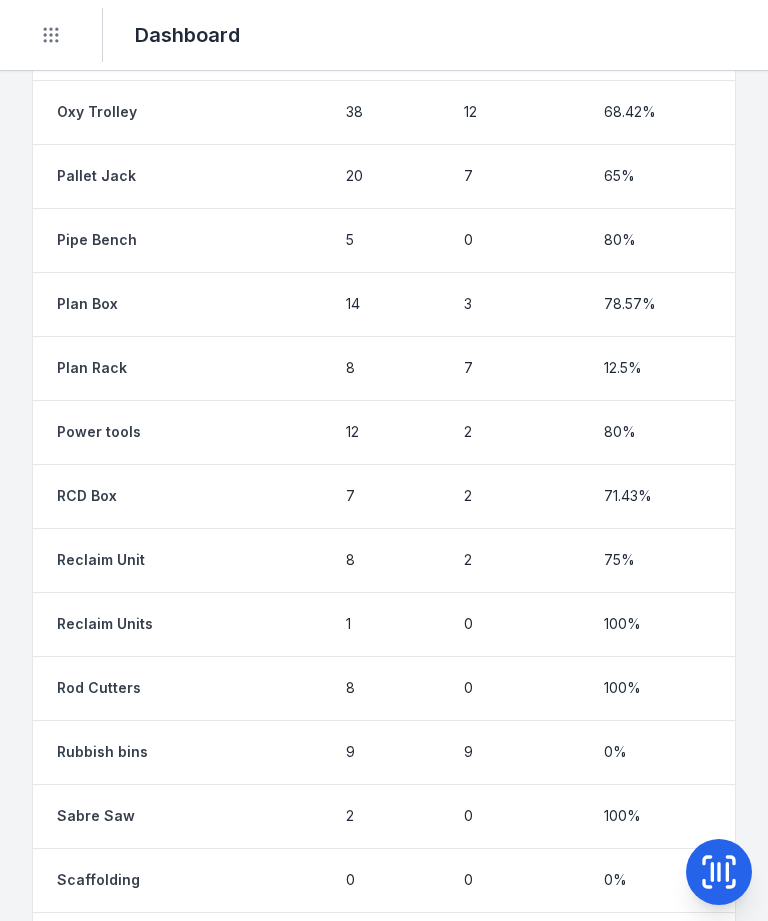 click on "Reclaim Units" at bounding box center [105, 624] 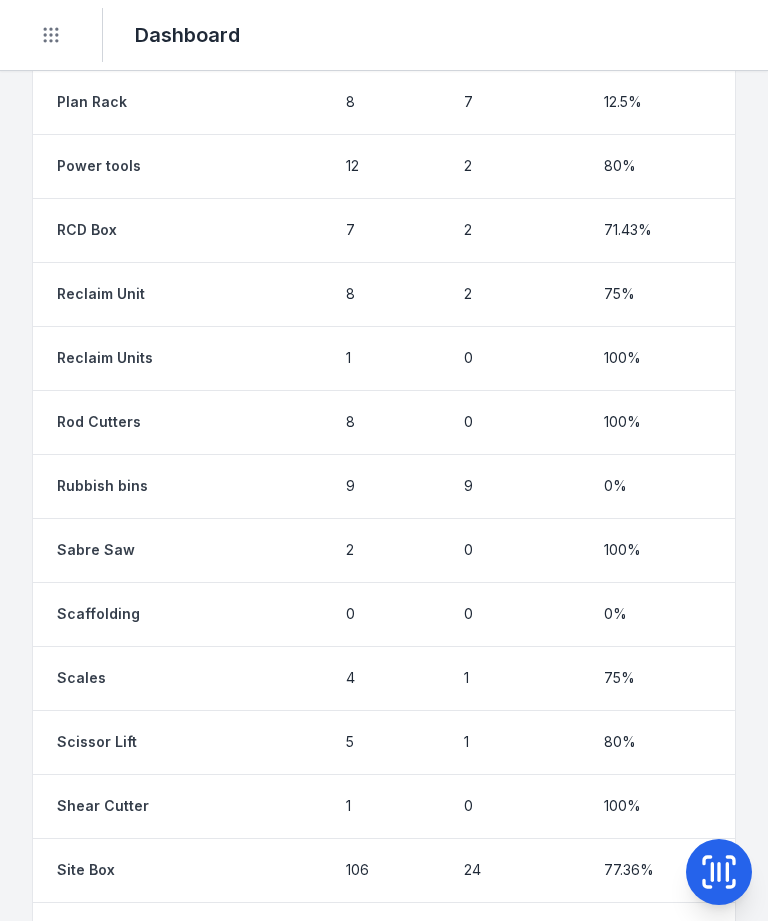 scroll, scrollTop: 5436, scrollLeft: 0, axis: vertical 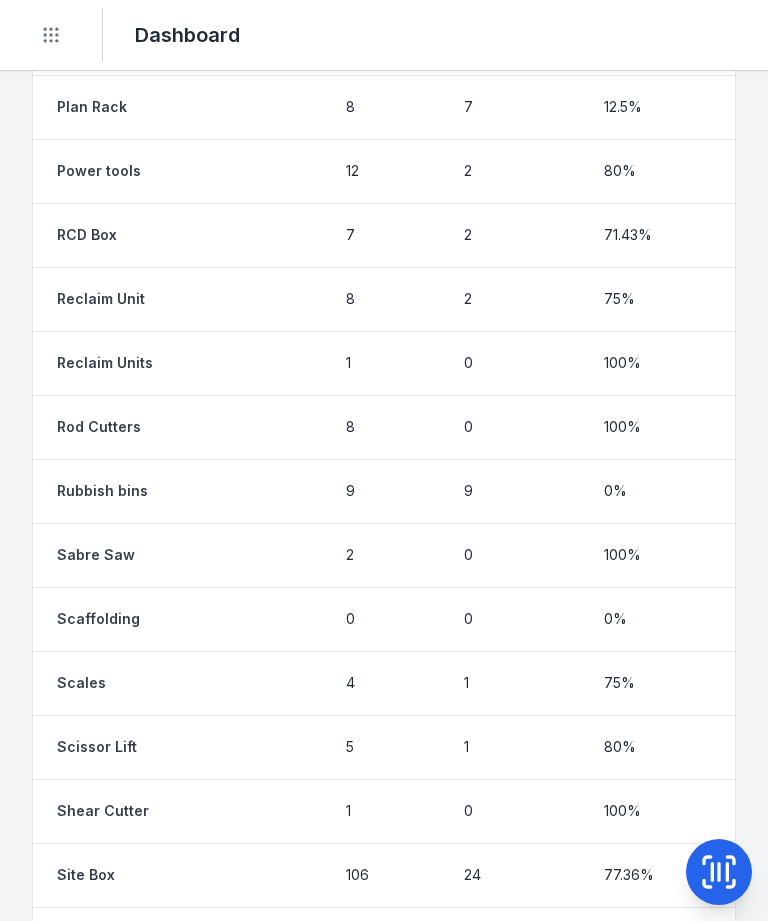 click on "Reclaim Unit" at bounding box center [101, 299] 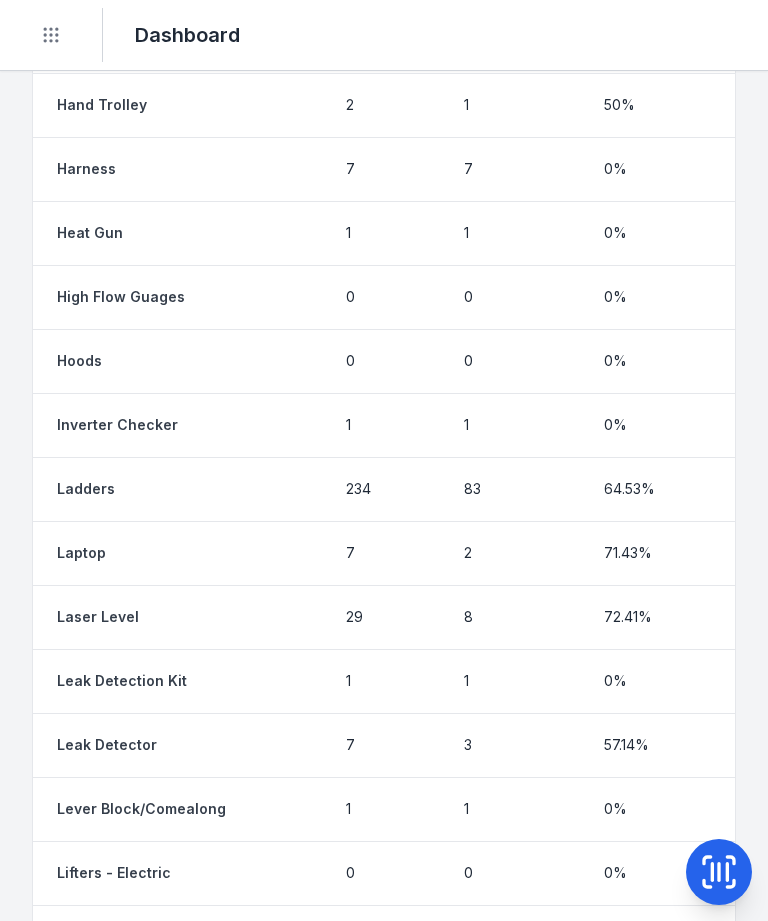 scroll, scrollTop: 3705, scrollLeft: 0, axis: vertical 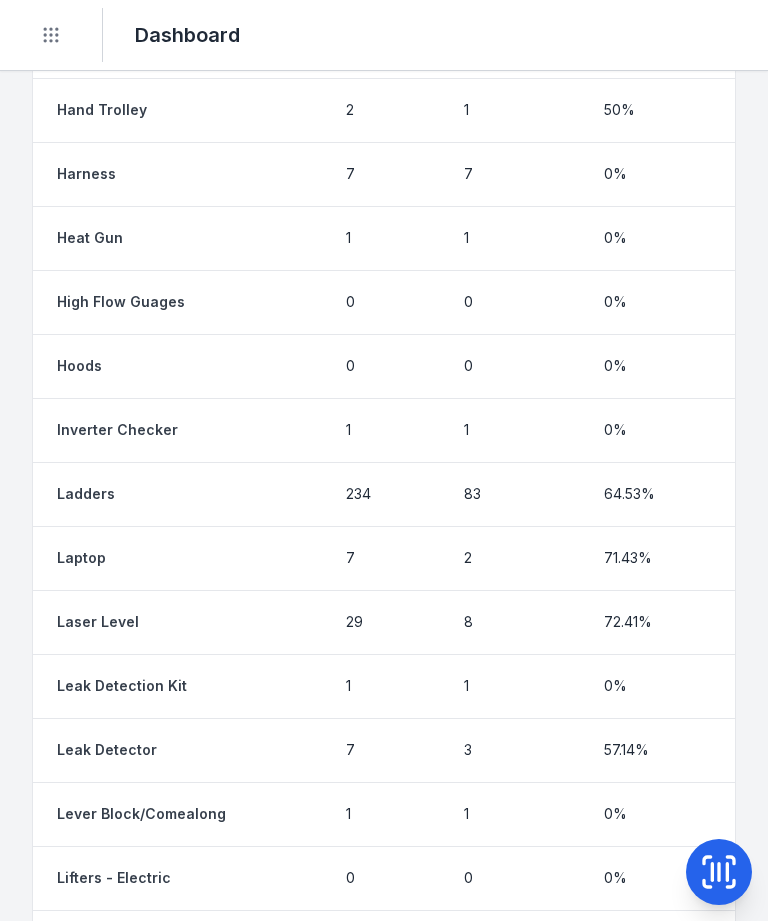 click on "High Flow Guages" at bounding box center (121, 302) 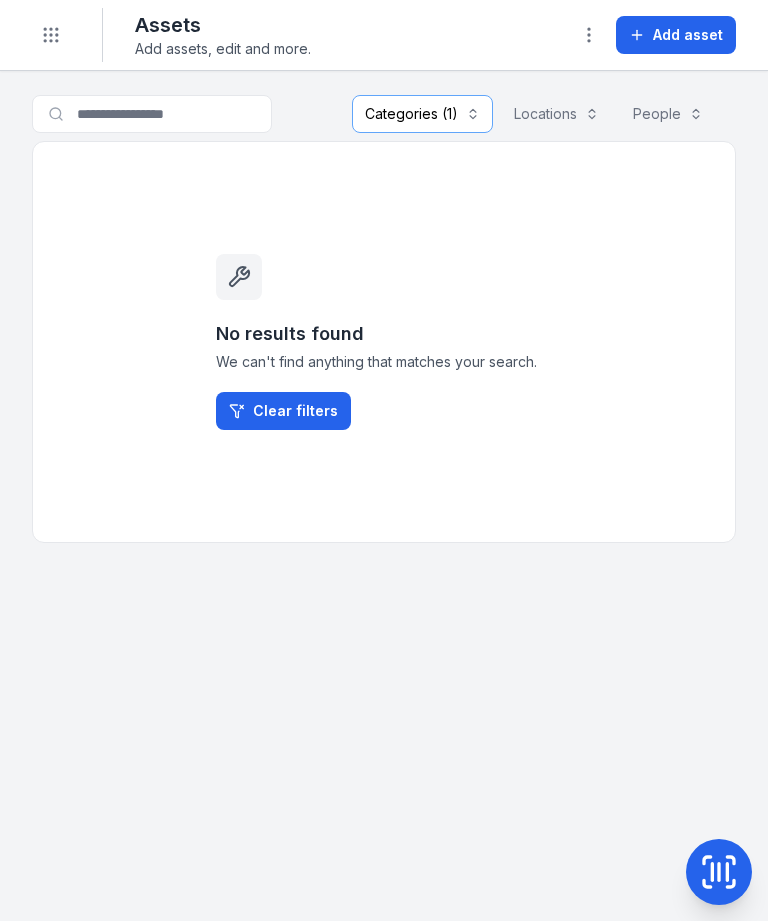 click on "**********" at bounding box center [384, 496] 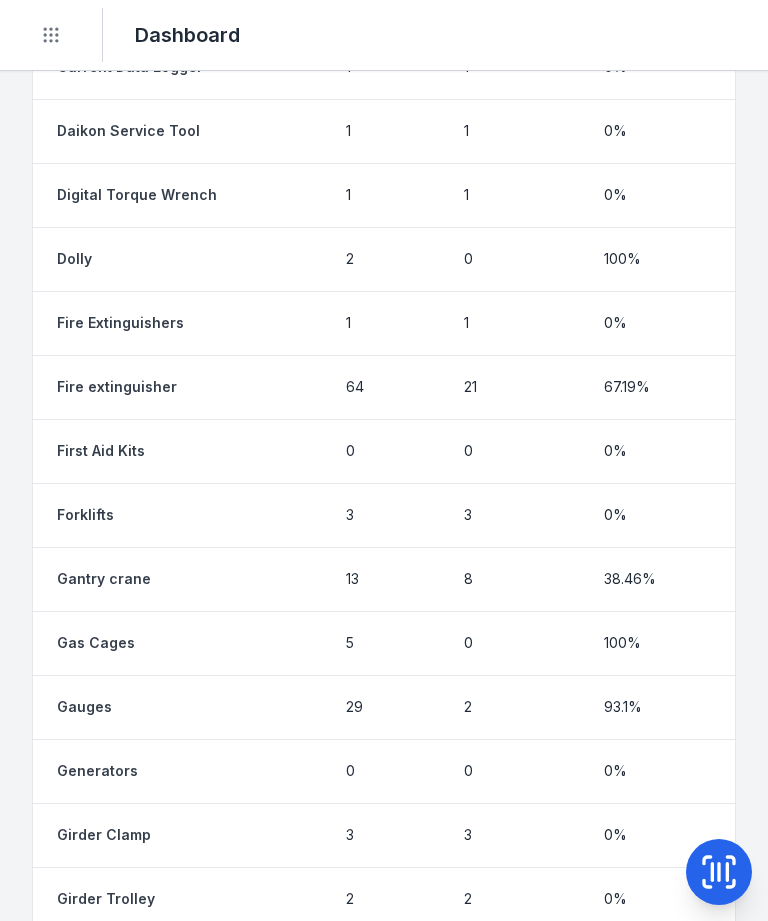 scroll, scrollTop: 2867, scrollLeft: 0, axis: vertical 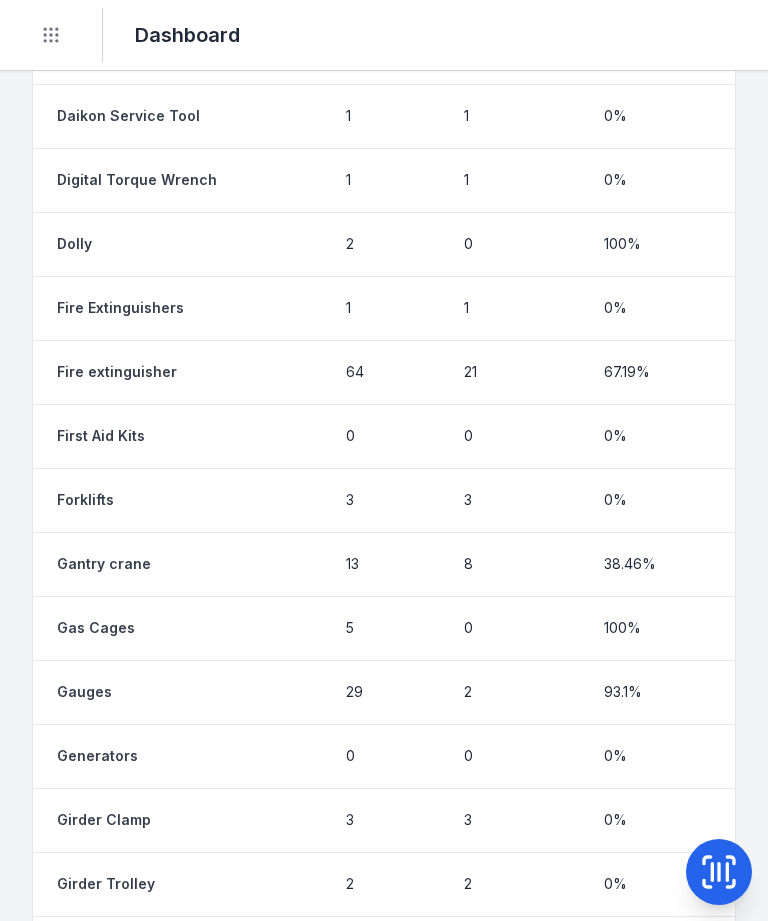 click on "Gauges" at bounding box center (84, 692) 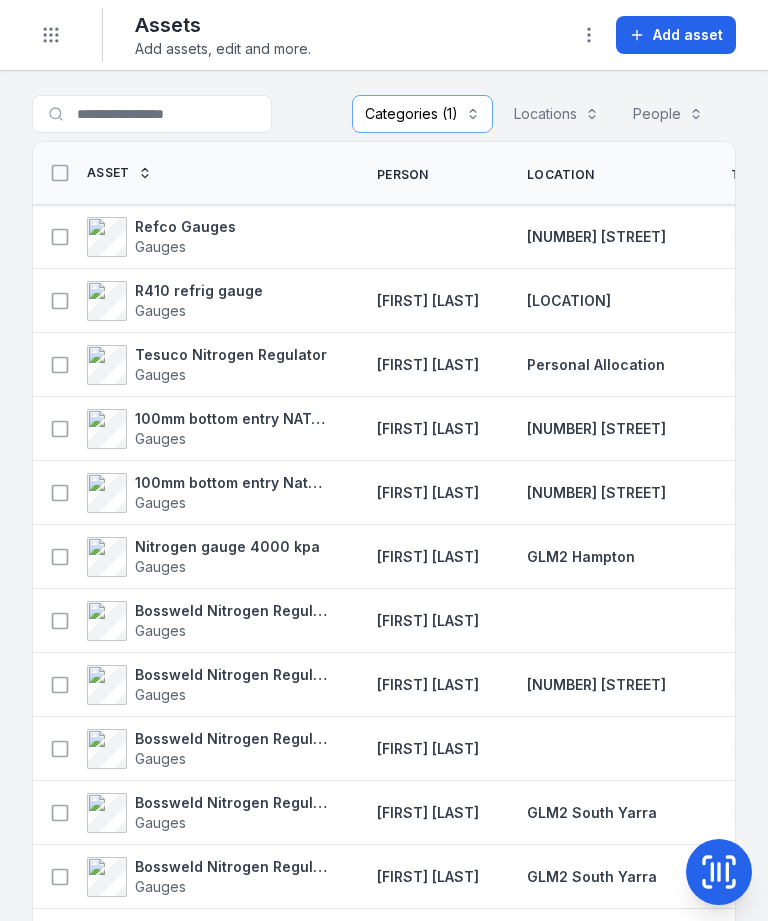 scroll, scrollTop: 0, scrollLeft: 0, axis: both 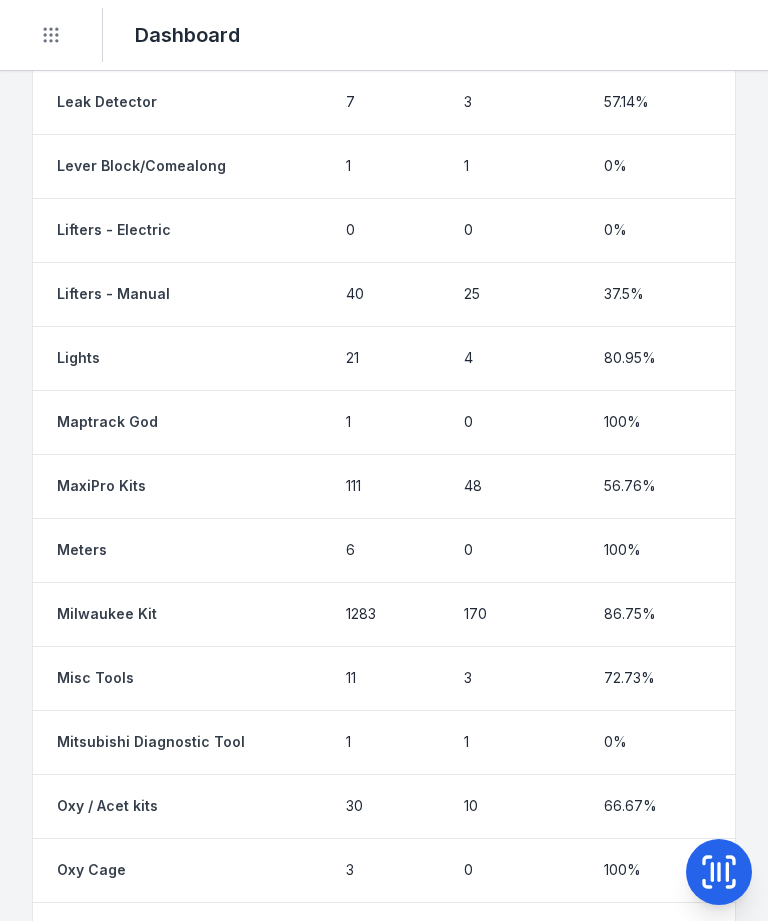 click on "Meters" at bounding box center (82, 550) 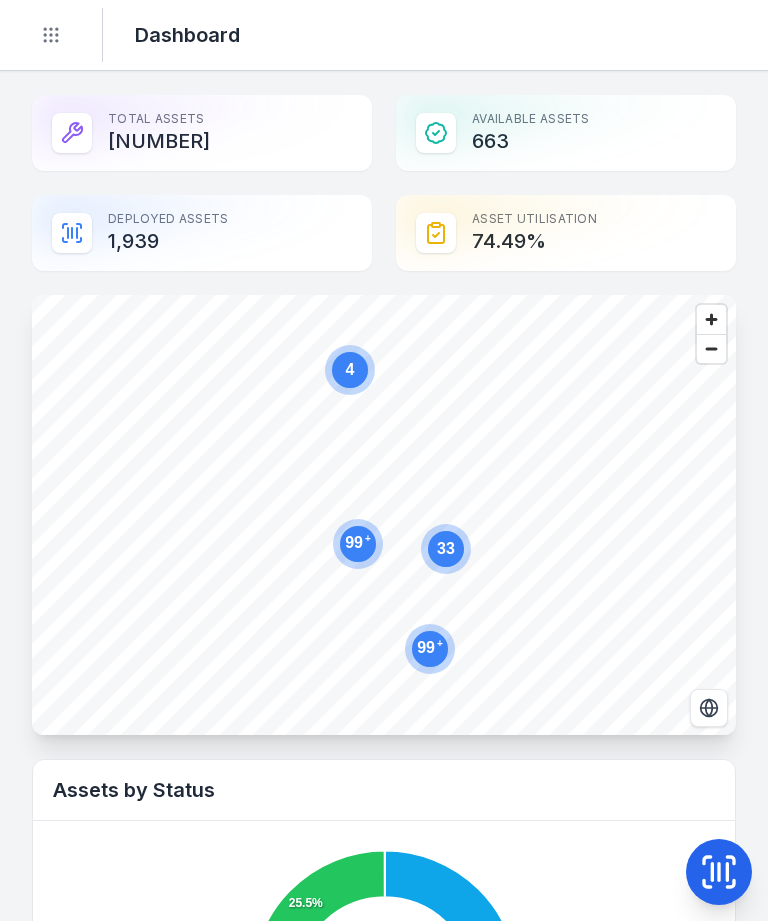 scroll, scrollTop: 0, scrollLeft: 0, axis: both 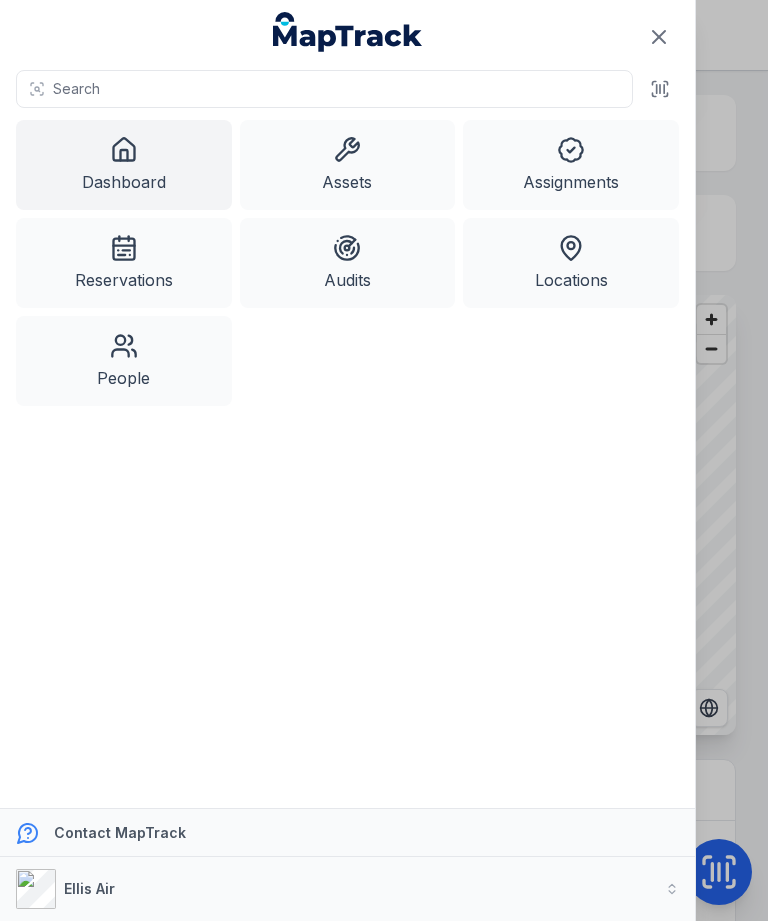 click on "People" at bounding box center (124, 361) 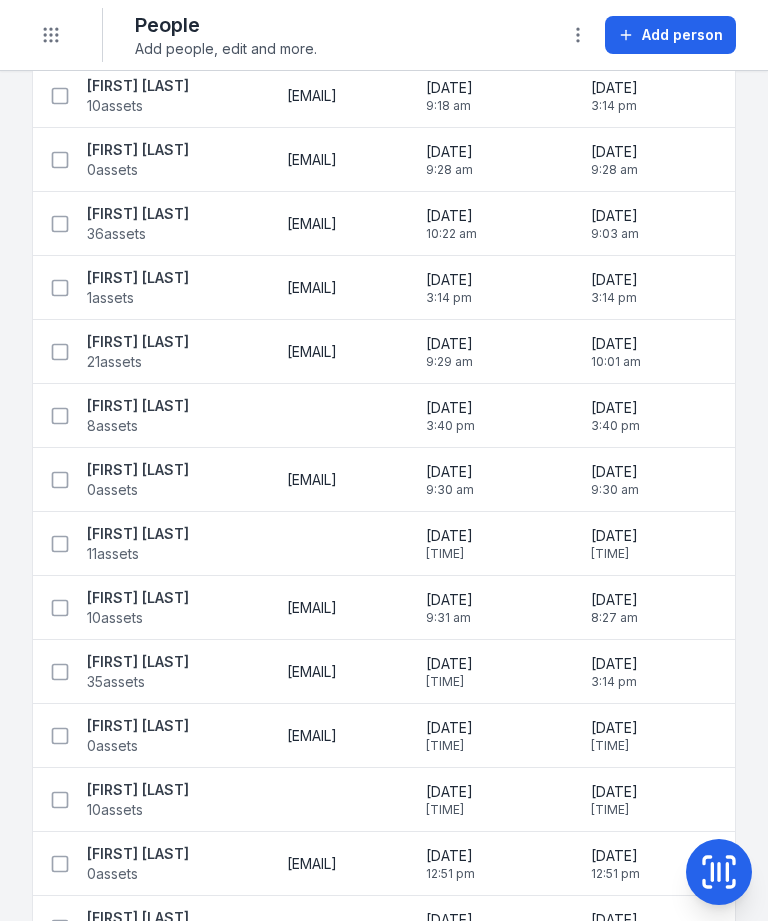 scroll, scrollTop: 770, scrollLeft: 0, axis: vertical 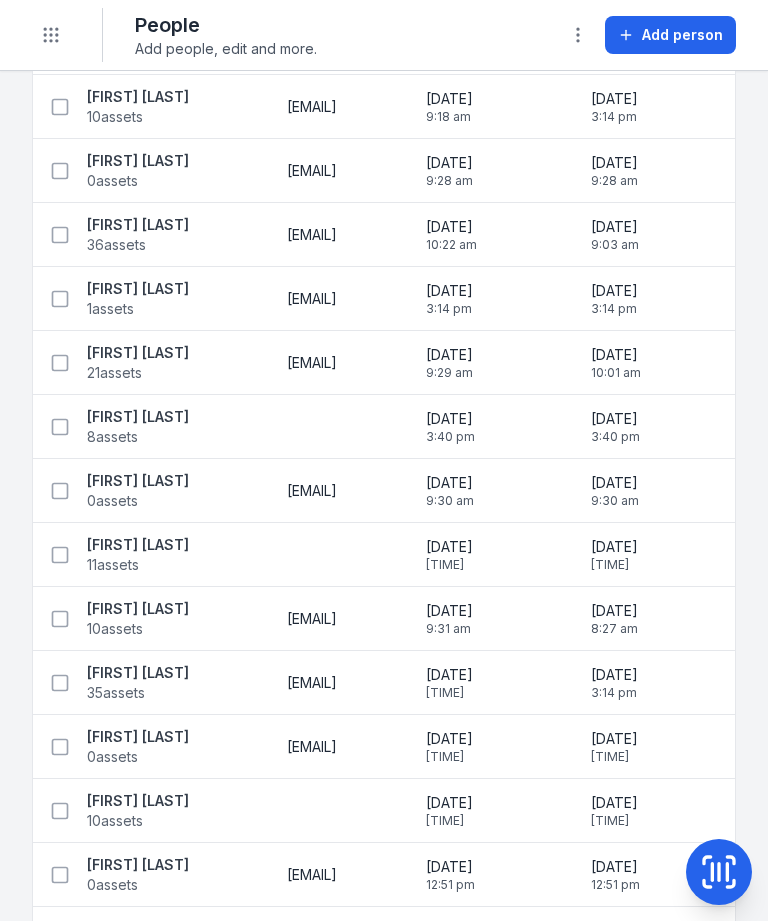 click on "[FIRST] [LAST]" at bounding box center (138, 353) 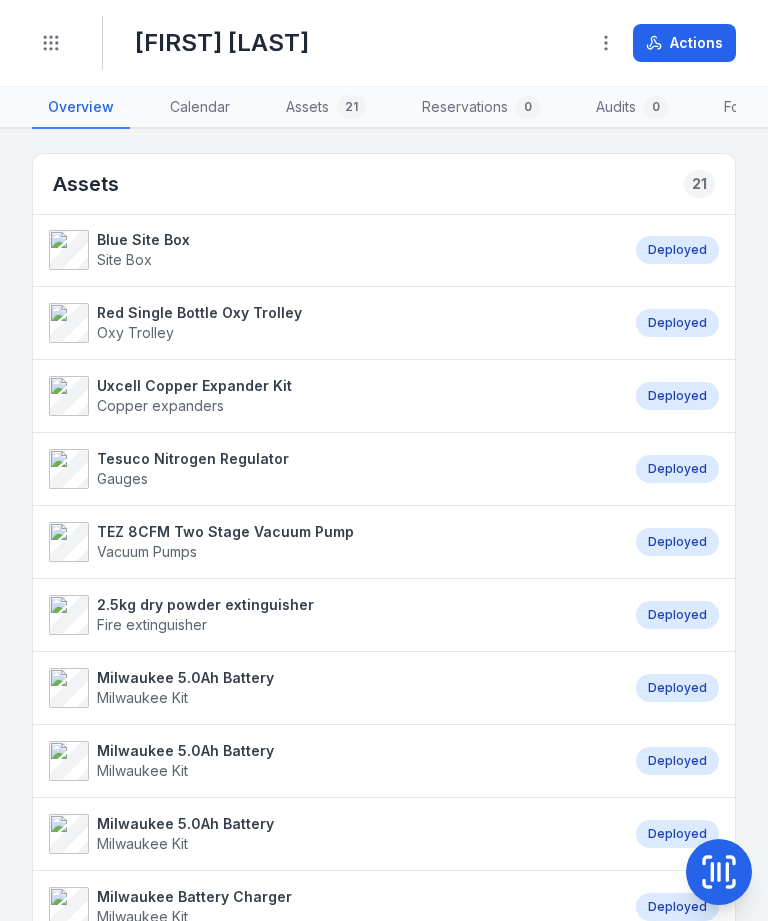 scroll, scrollTop: 0, scrollLeft: 0, axis: both 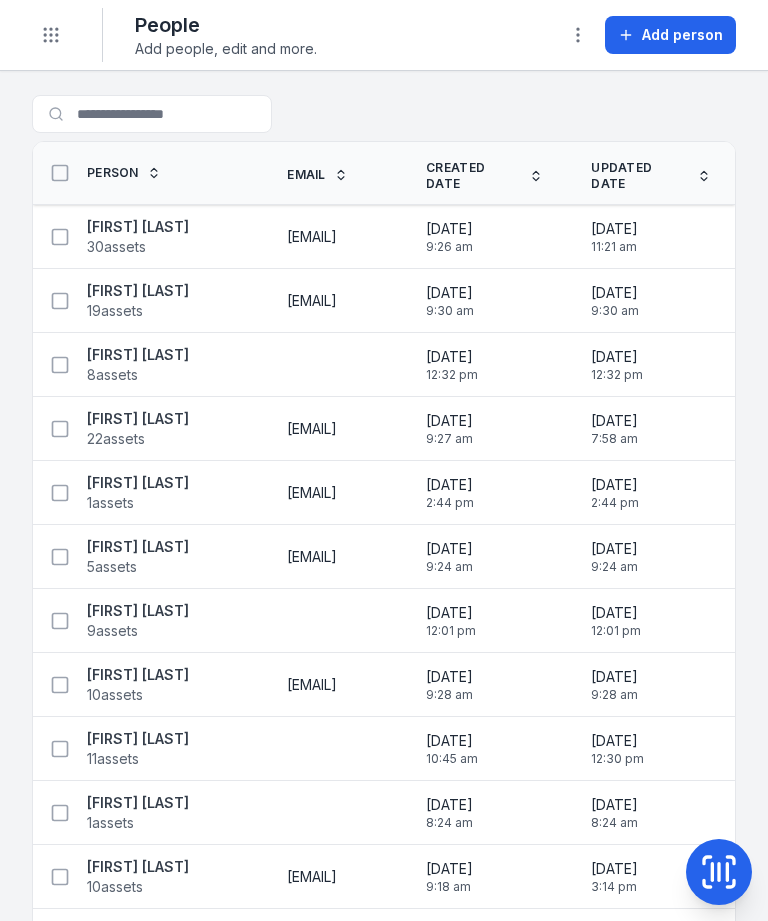 click on "Toggle Navigation" at bounding box center [51, 35] 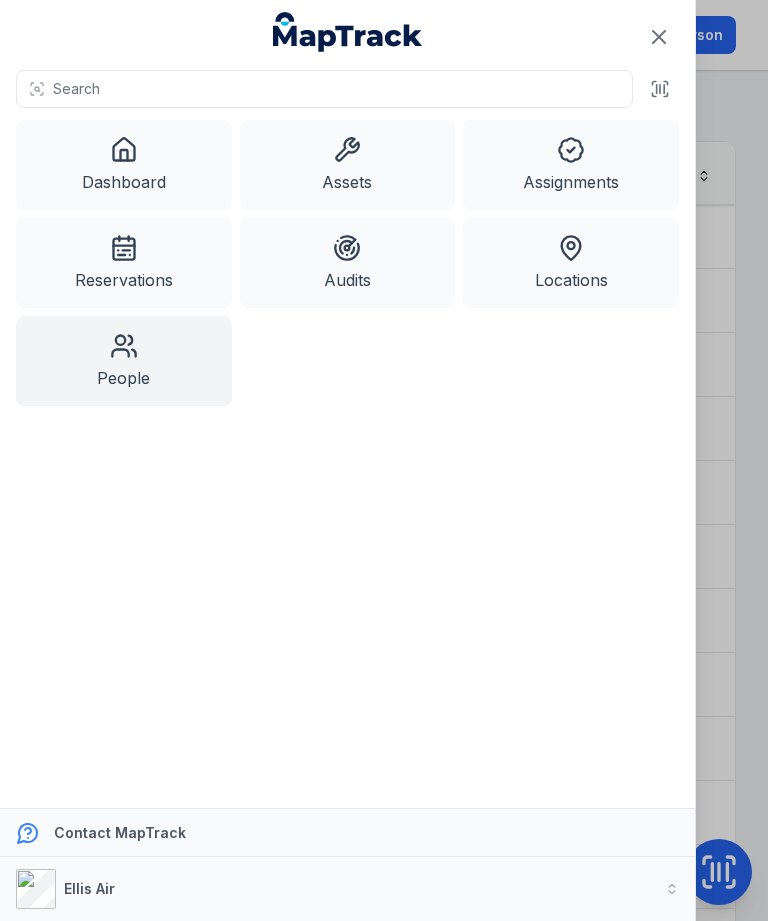 click on "Locations" at bounding box center (571, 263) 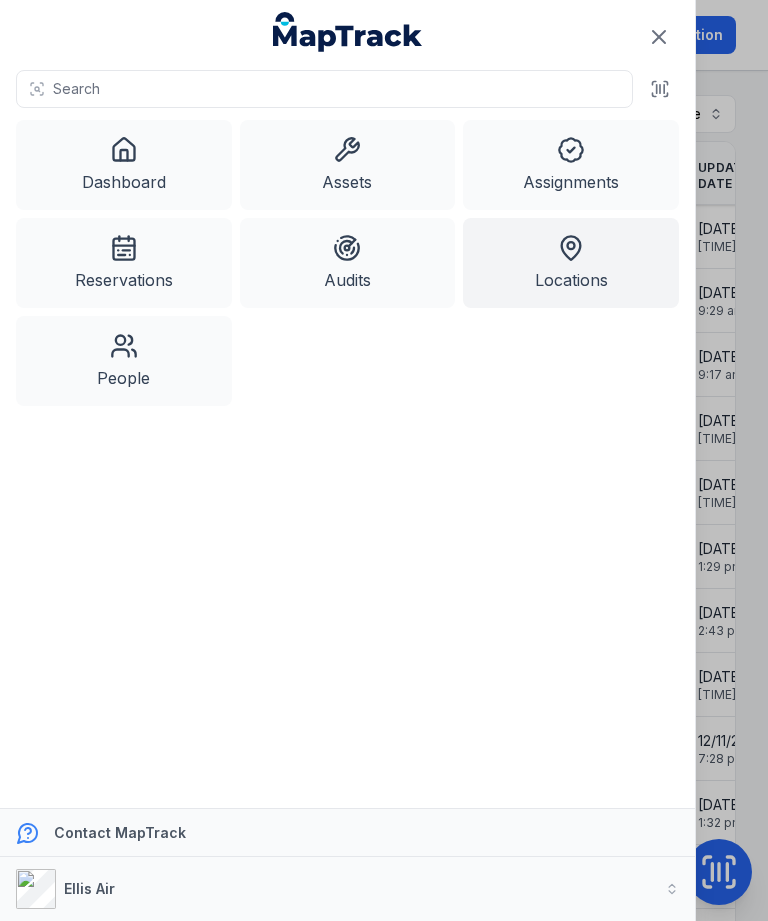 click 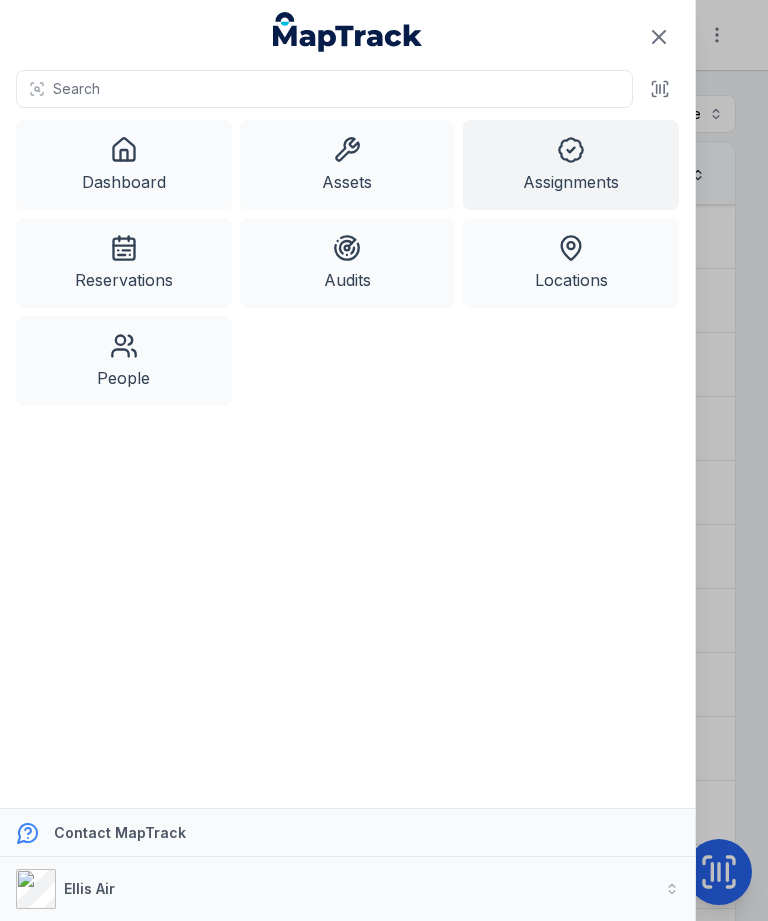 click on "Dashboard" at bounding box center (124, 165) 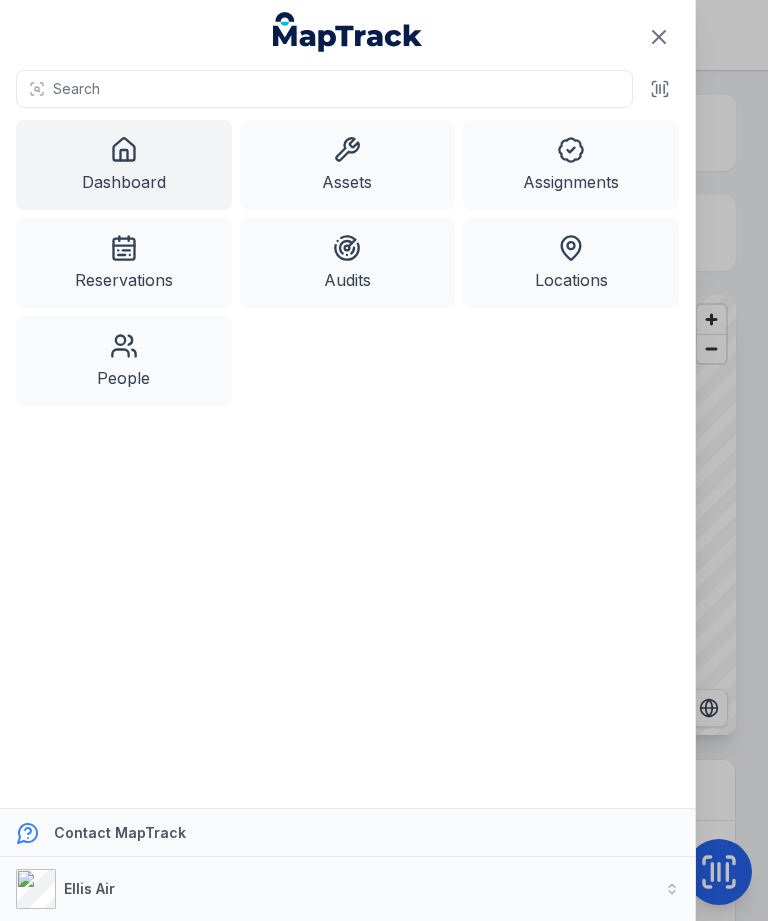 click on "Dashboard" at bounding box center [124, 165] 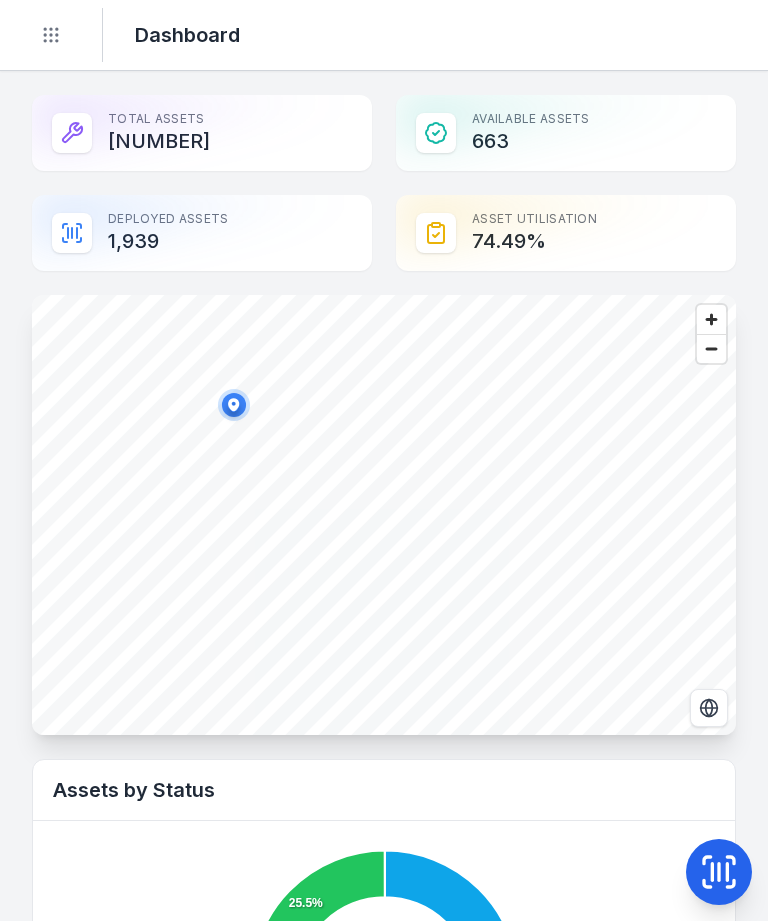 click 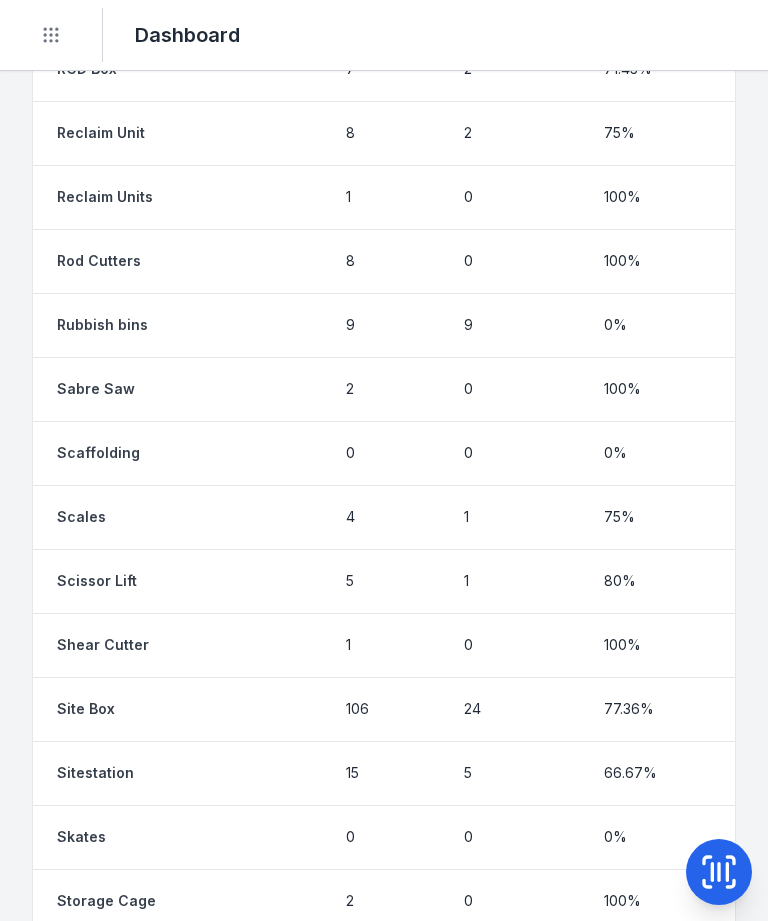 scroll, scrollTop: 5603, scrollLeft: 0, axis: vertical 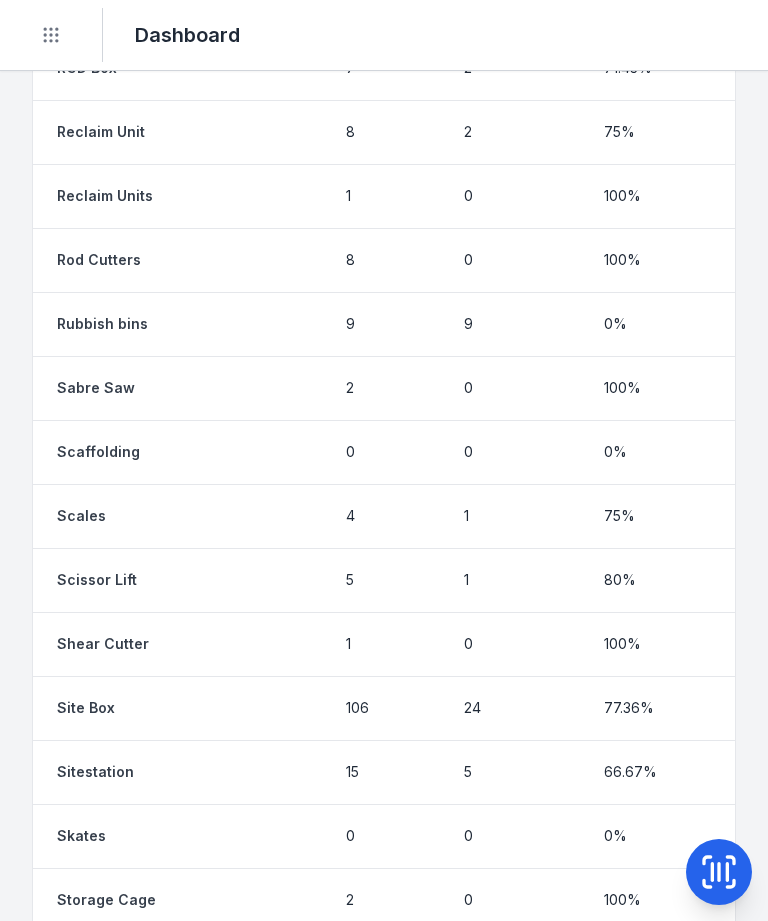 click on "Site Box" at bounding box center (86, 708) 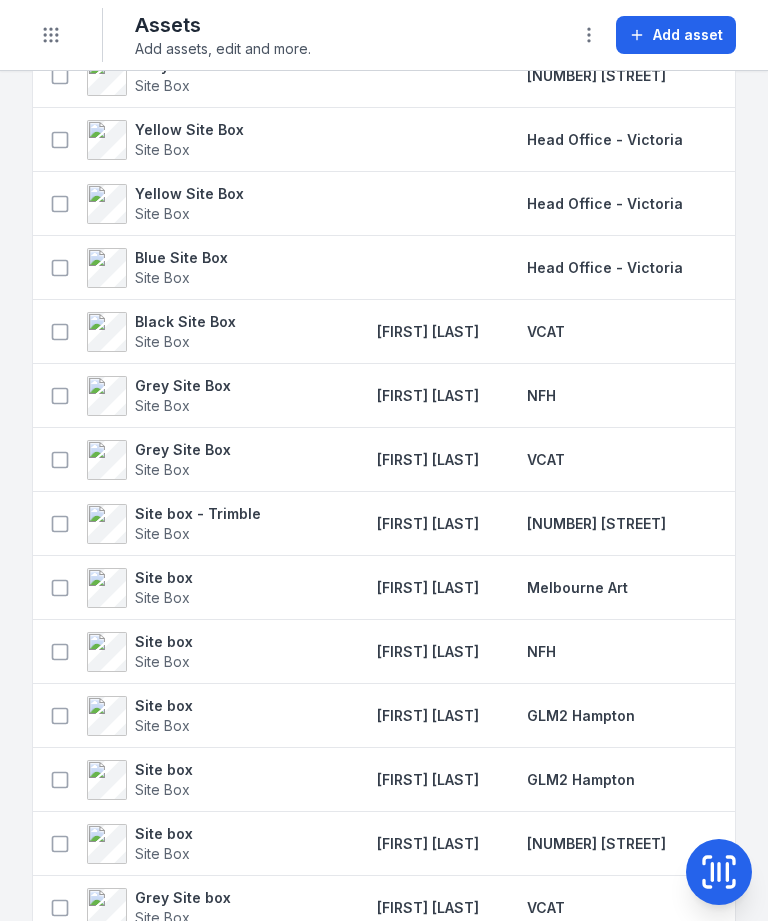 scroll, scrollTop: 3141, scrollLeft: 0, axis: vertical 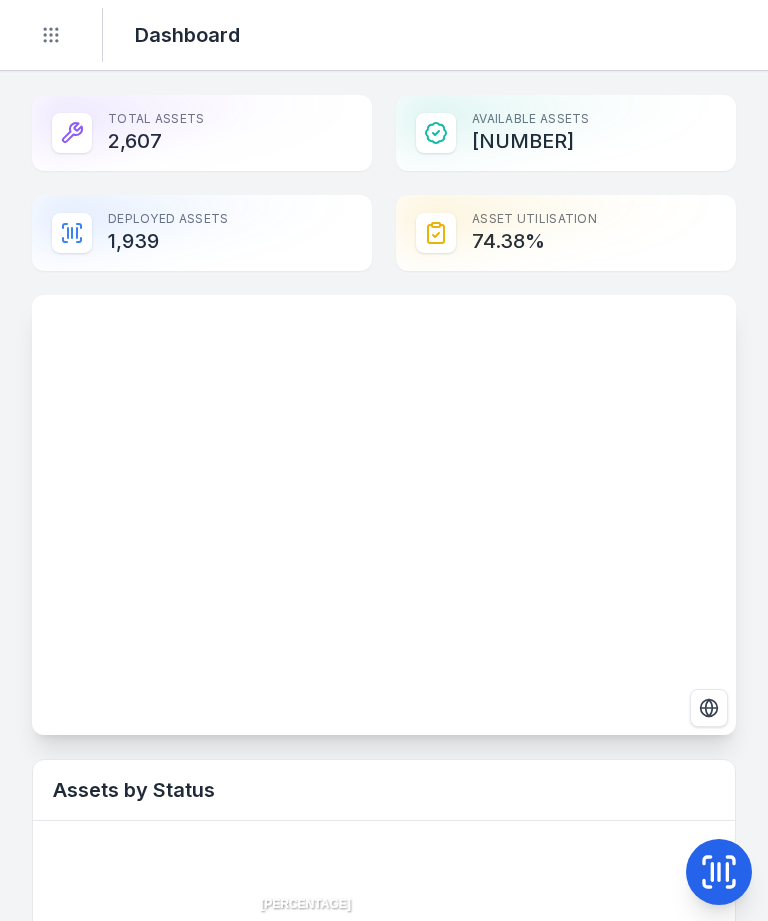 click 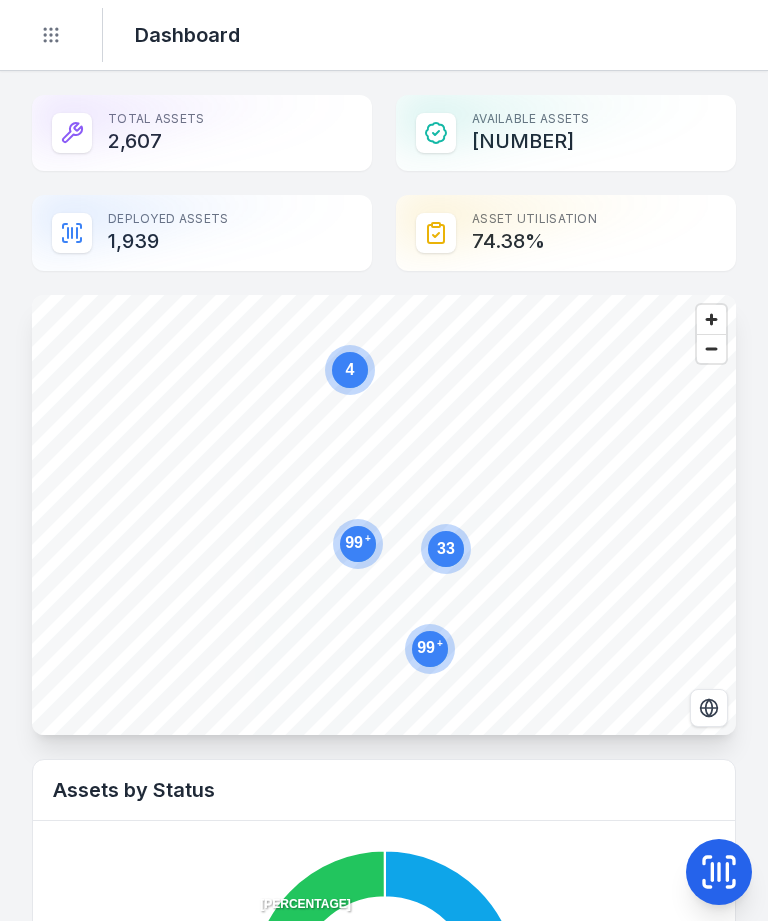 click on "Available Assets [NUMBER]" at bounding box center (566, 133) 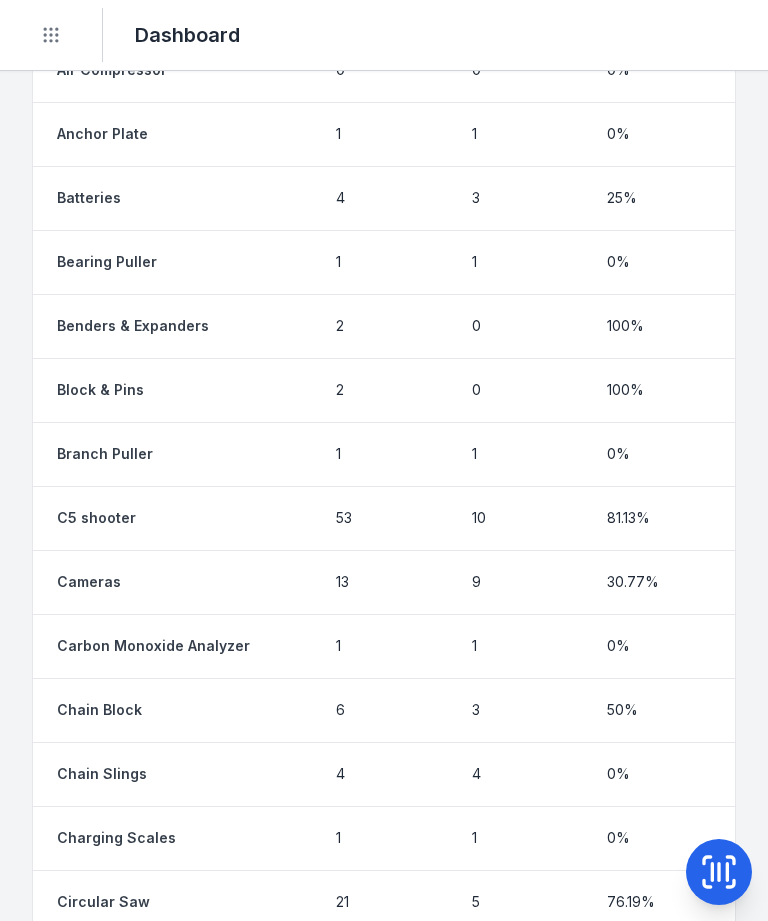 scroll, scrollTop: 1631, scrollLeft: 0, axis: vertical 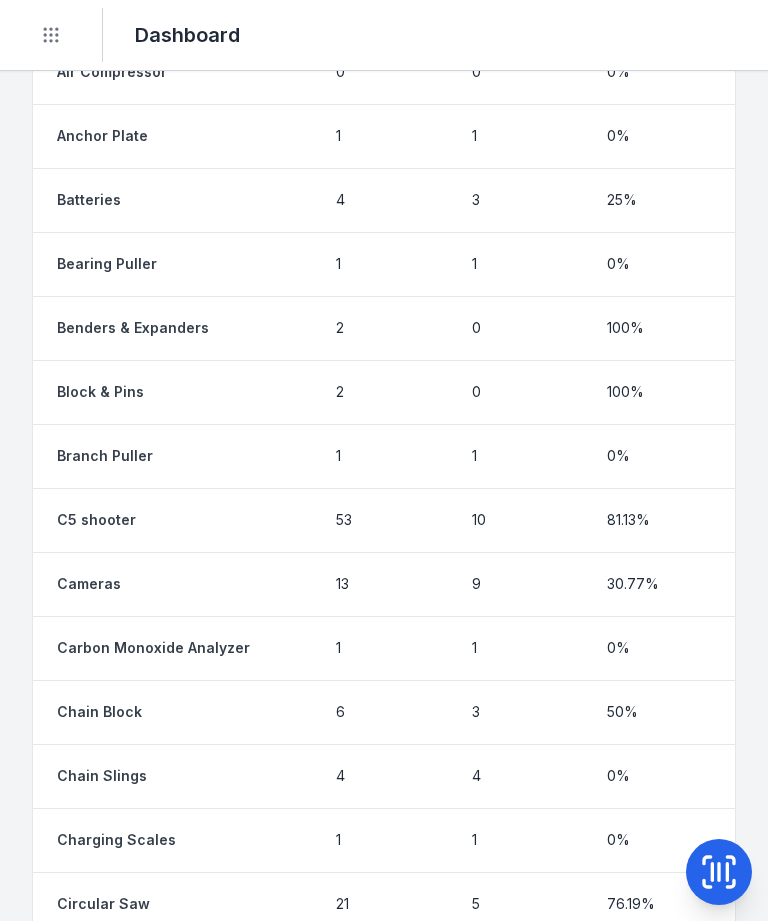 click on "Benders & Expanders" at bounding box center [133, 328] 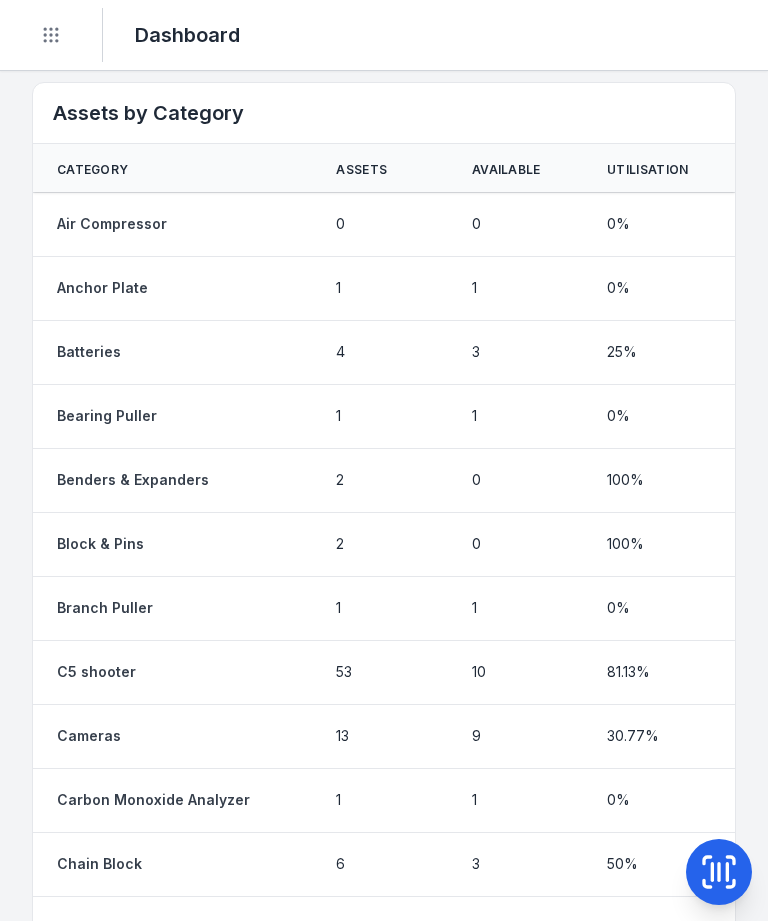scroll, scrollTop: 1500, scrollLeft: 0, axis: vertical 